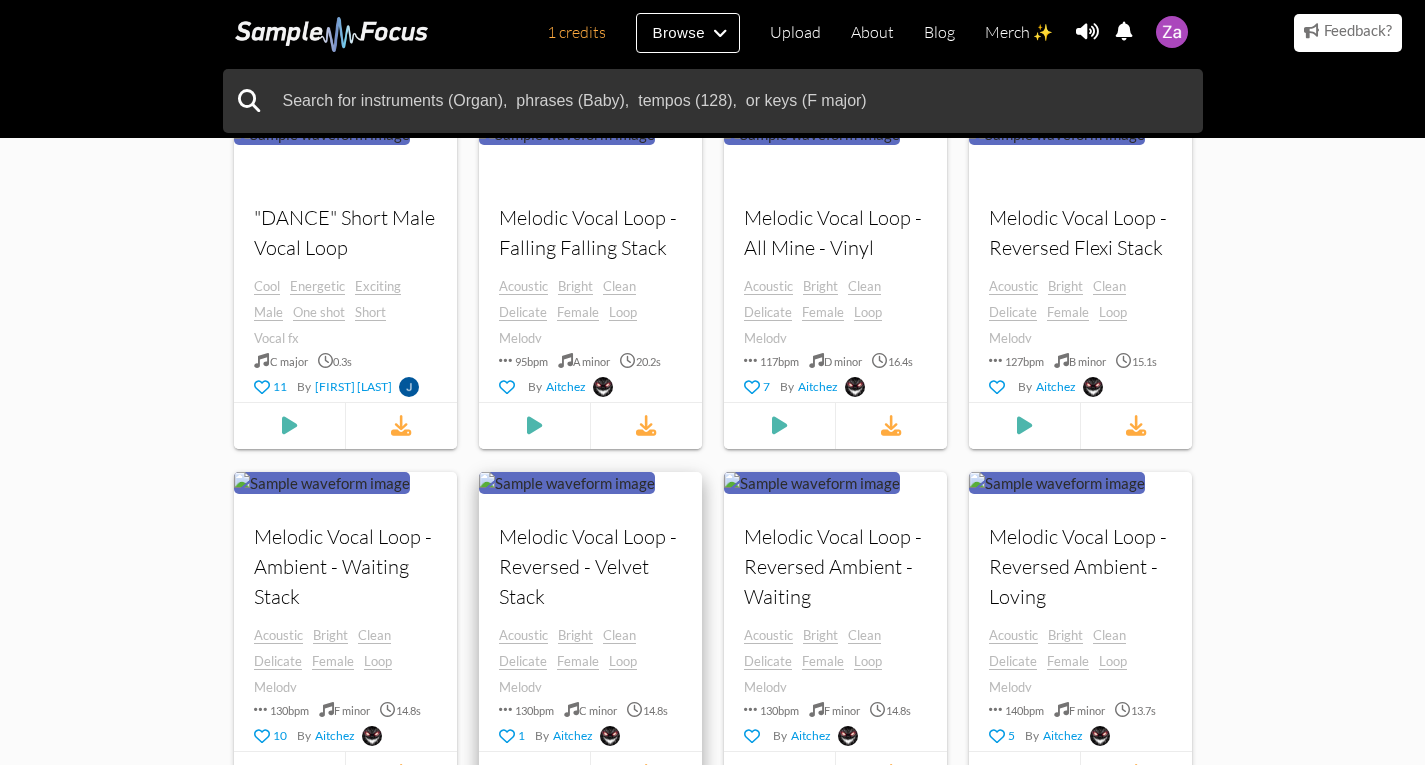scroll, scrollTop: 1300, scrollLeft: 0, axis: vertical 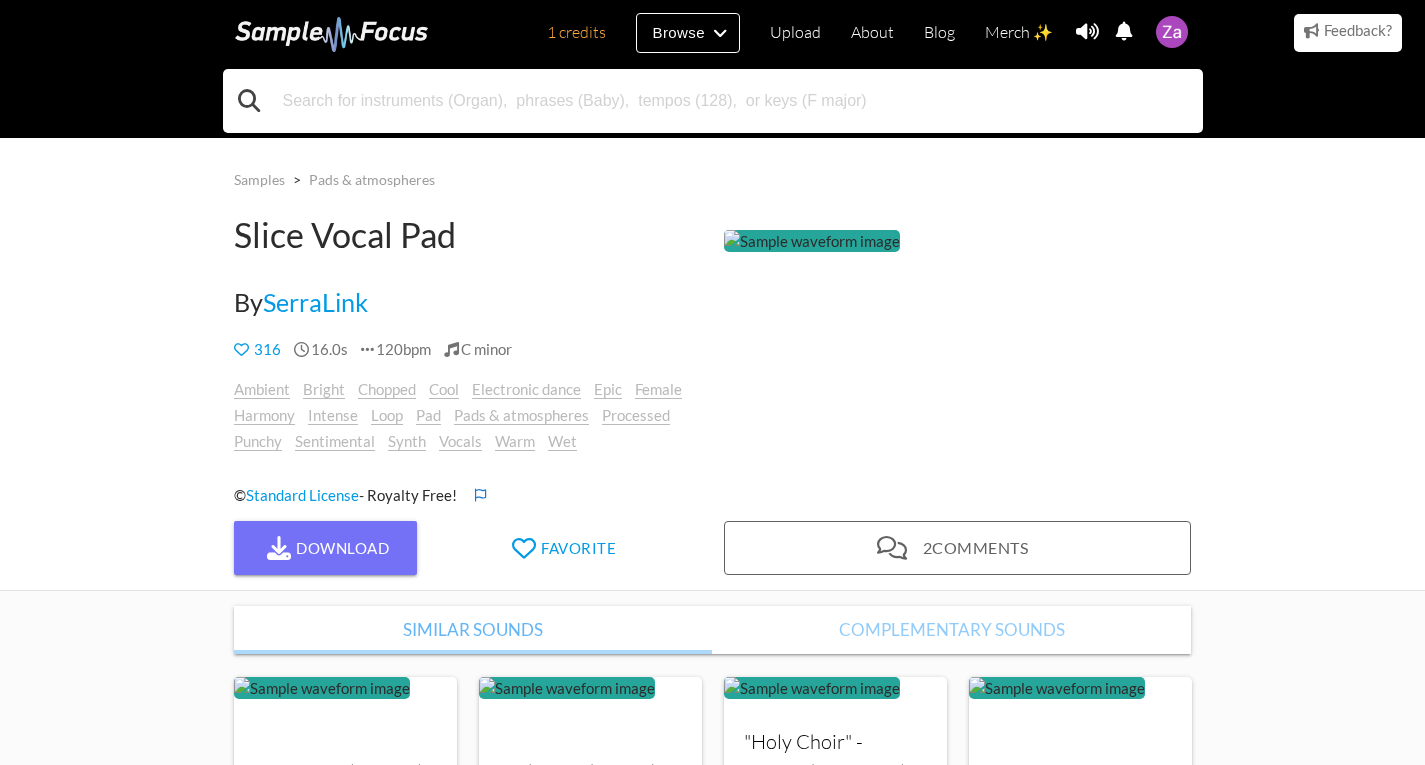 click at bounding box center (713, 101) 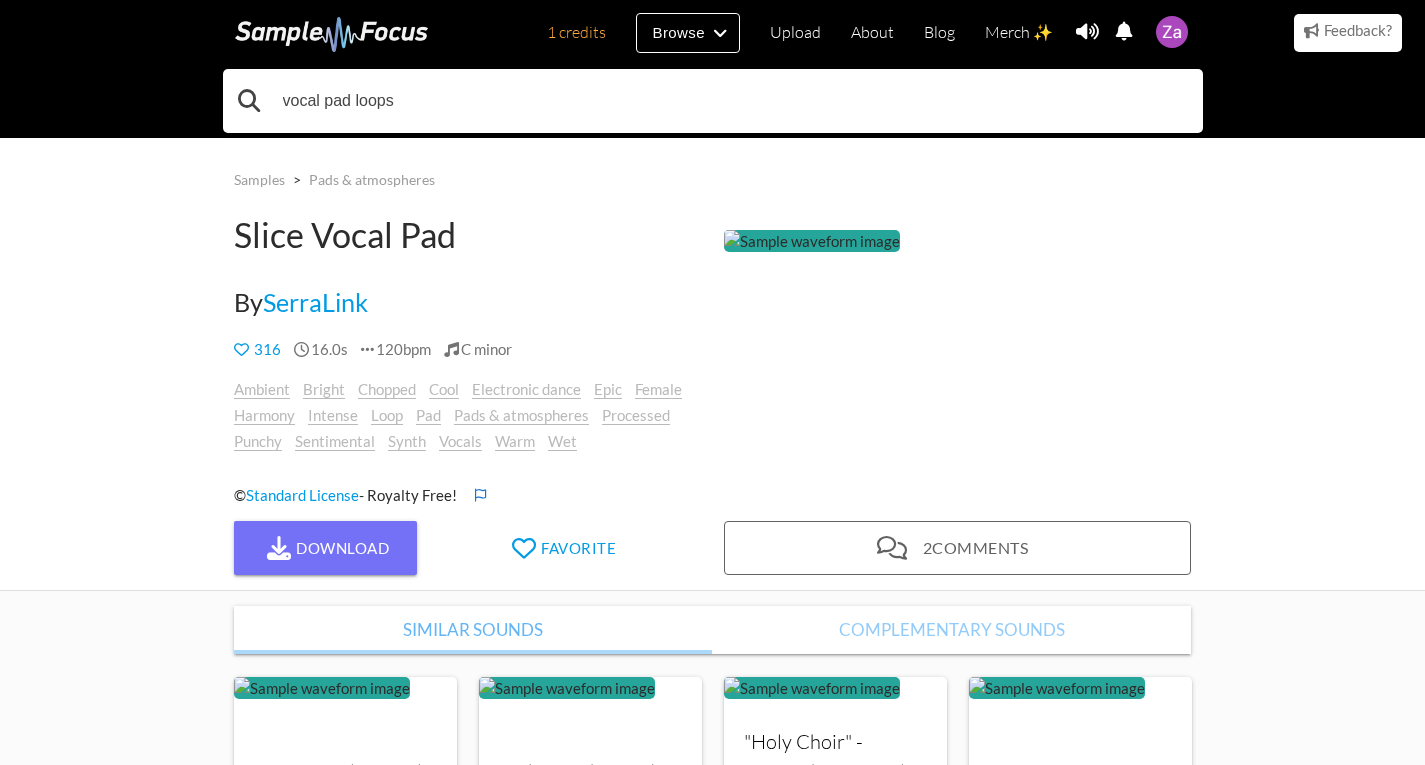 type on "vocal pad loops" 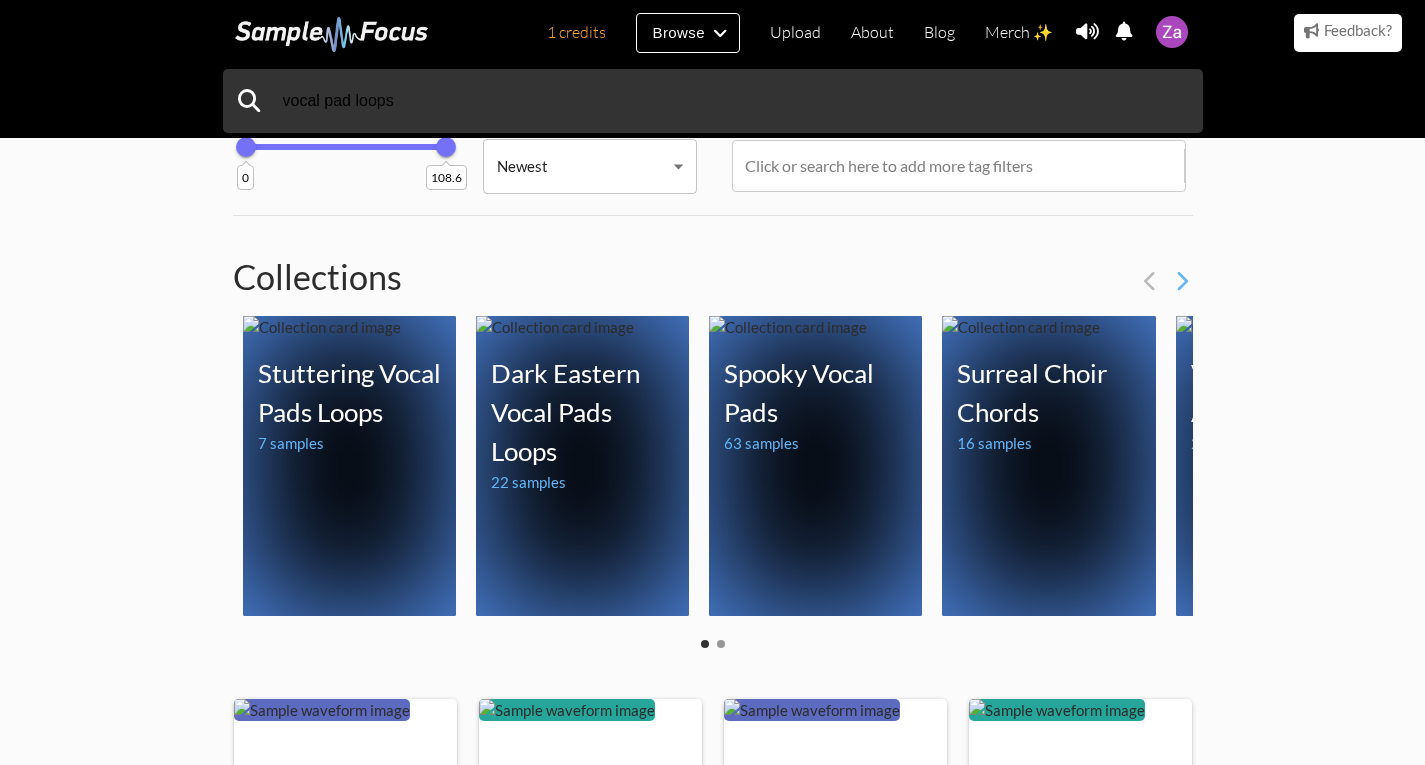 scroll, scrollTop: 0, scrollLeft: 0, axis: both 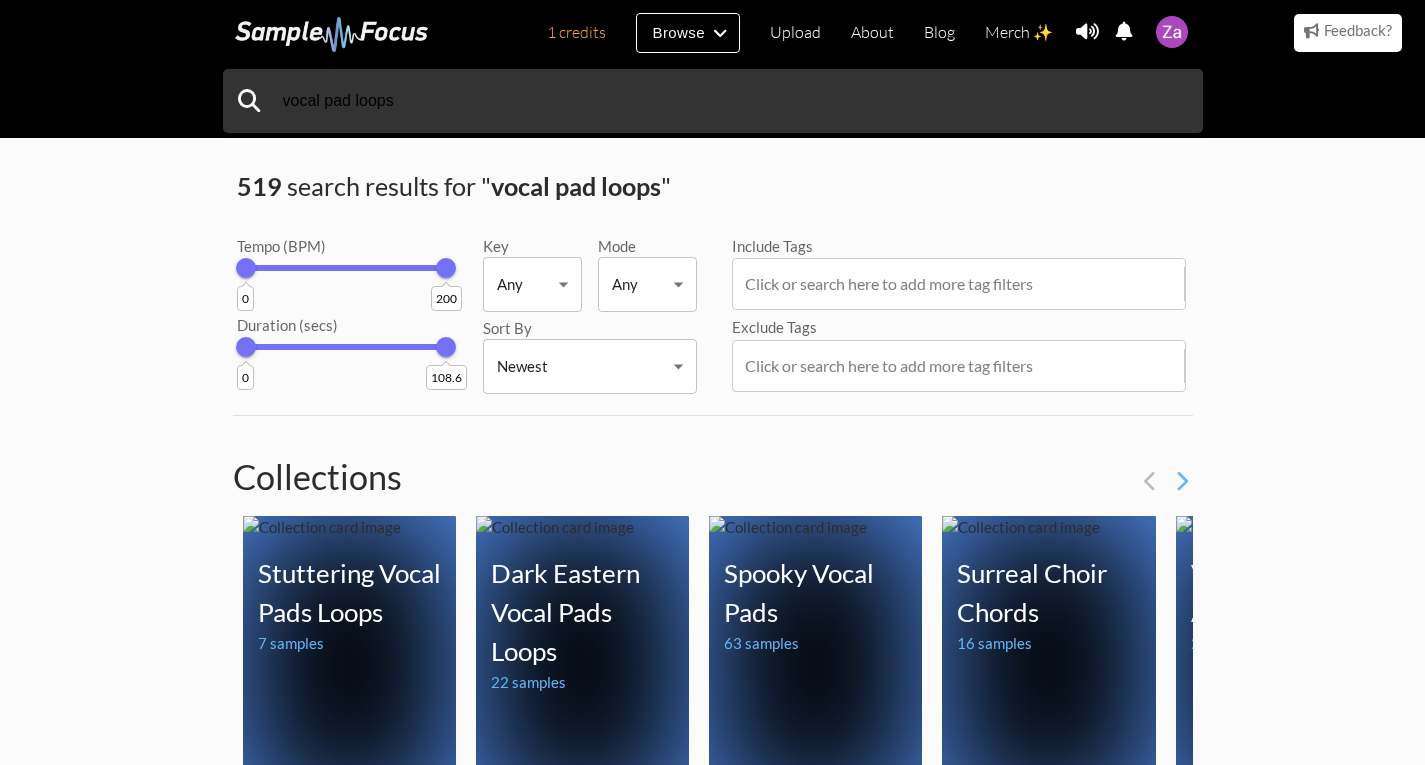 click on "1 credits
Browse
Upload
About
Blog
Merch ✨
Notifications Settings You have no notifications. View all notifications
Account
Subscription
Analytics
Notifications
Notification Settings
Log Out
1 credits
Categories
Tags
Collections
Upload
About
Blog
Merch ✨
Account
Subscription
Analytics
Log Out" at bounding box center (712, 1480) 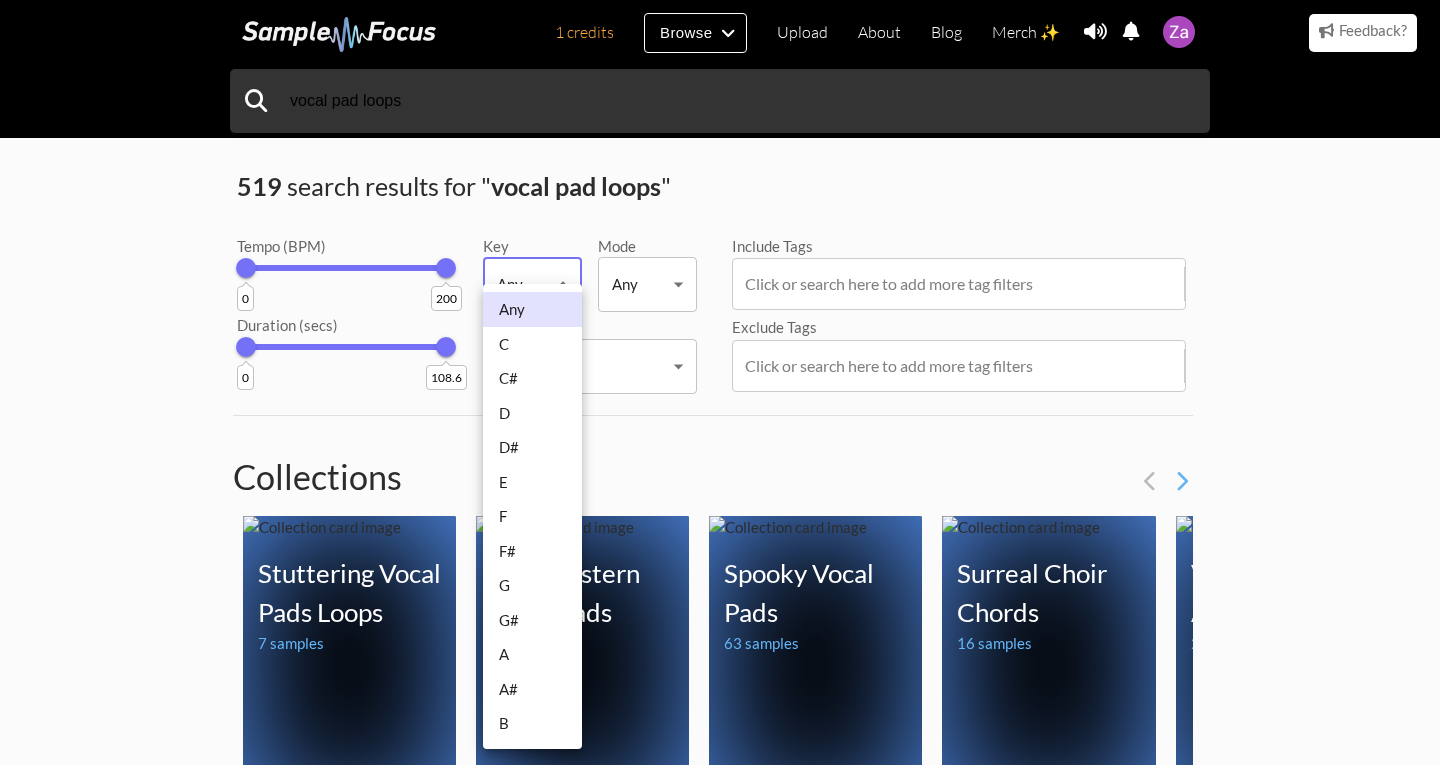 drag, startPoint x: 517, startPoint y: 724, endPoint x: 521, endPoint y: 685, distance: 39.20459 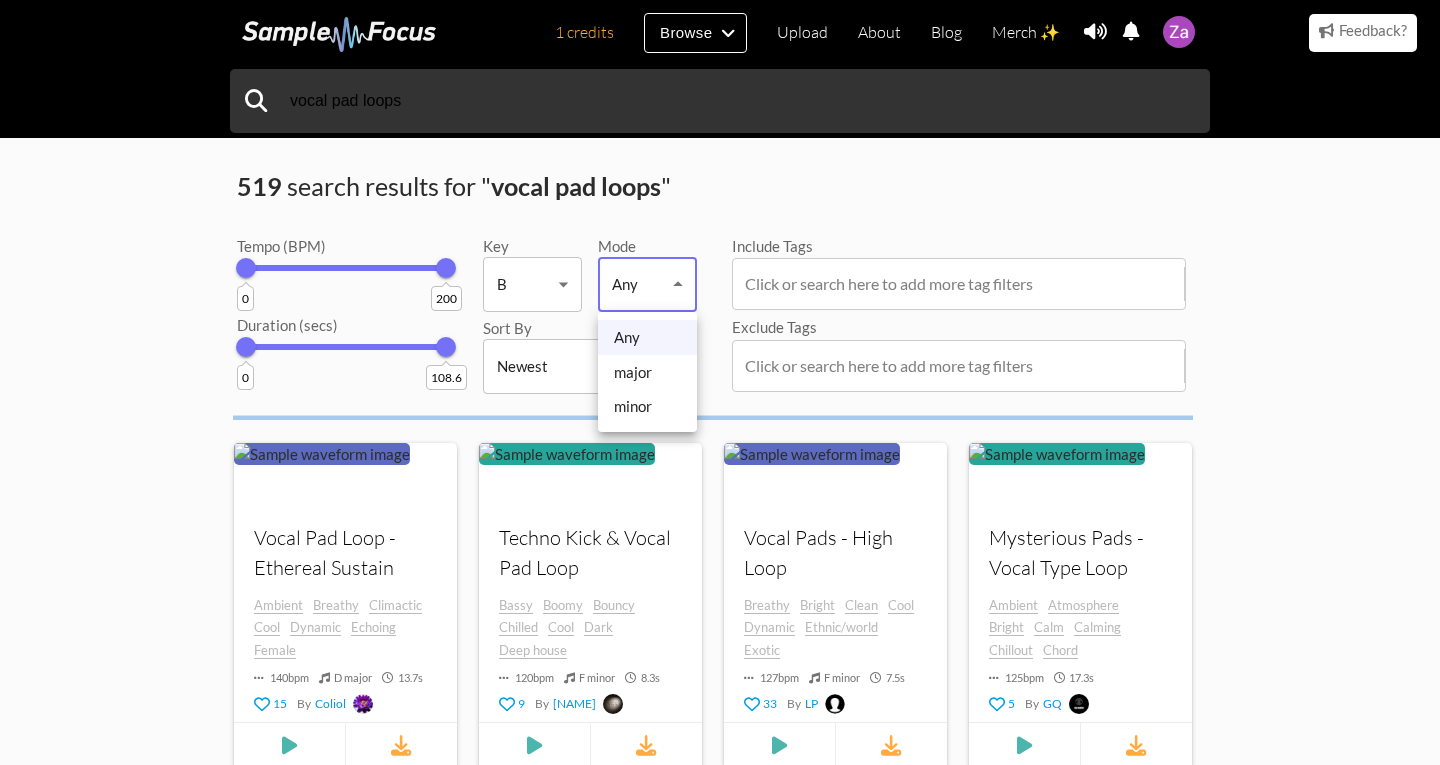 click on "1 credits
Browse
Upload
About
Blog
Merch ✨
Notifications Settings You have no notifications. View all notifications
Account
Subscription
Analytics
Notifications
Notification Settings
Log Out
1 credits
Categories
Tags
Collections
Upload
About
Blog
Merch ✨
Account
Subscription
Analytics
Log Out" at bounding box center [720, 1252] 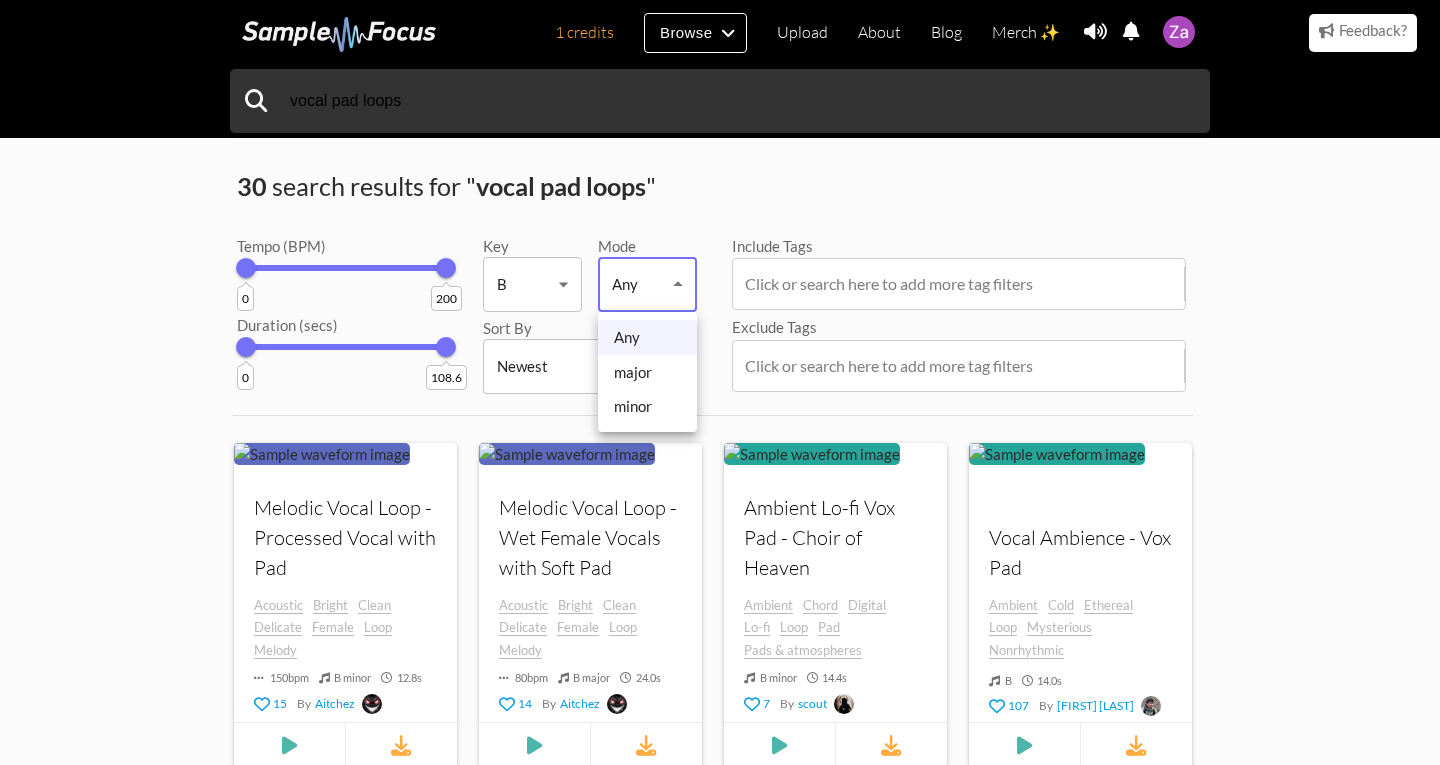 click on "major" at bounding box center [647, 372] 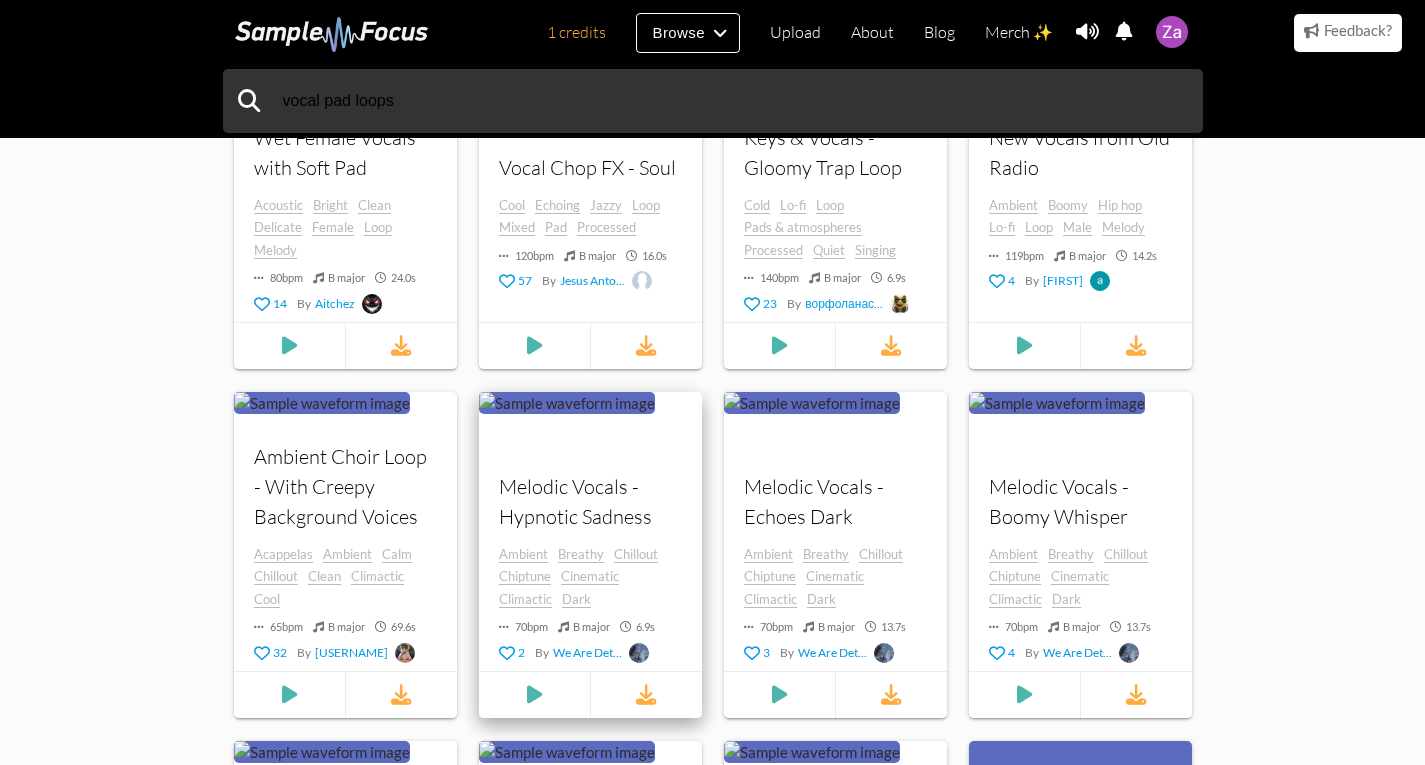 scroll, scrollTop: 0, scrollLeft: 0, axis: both 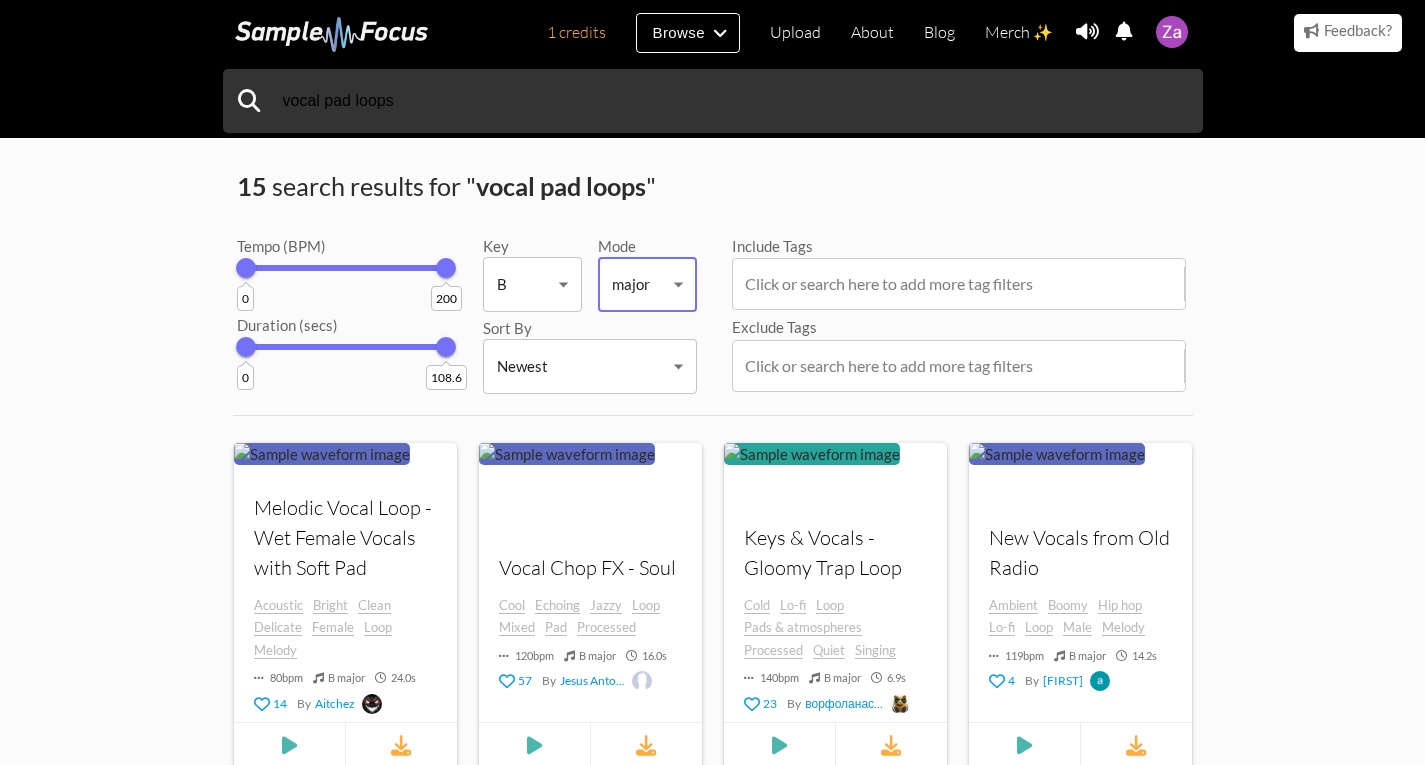 click on "1 credits
Browse
Upload
About
Blog
Merch ✨
Notifications Settings You have no notifications. View all notifications
Account
Subscription
Analytics
Notifications
Notification Settings
Log Out
1 credits
Categories
Tags
Collections
Upload
About
Blog
Merch ✨
Account
Subscription
Analytics
Log Out" at bounding box center [712, 1048] 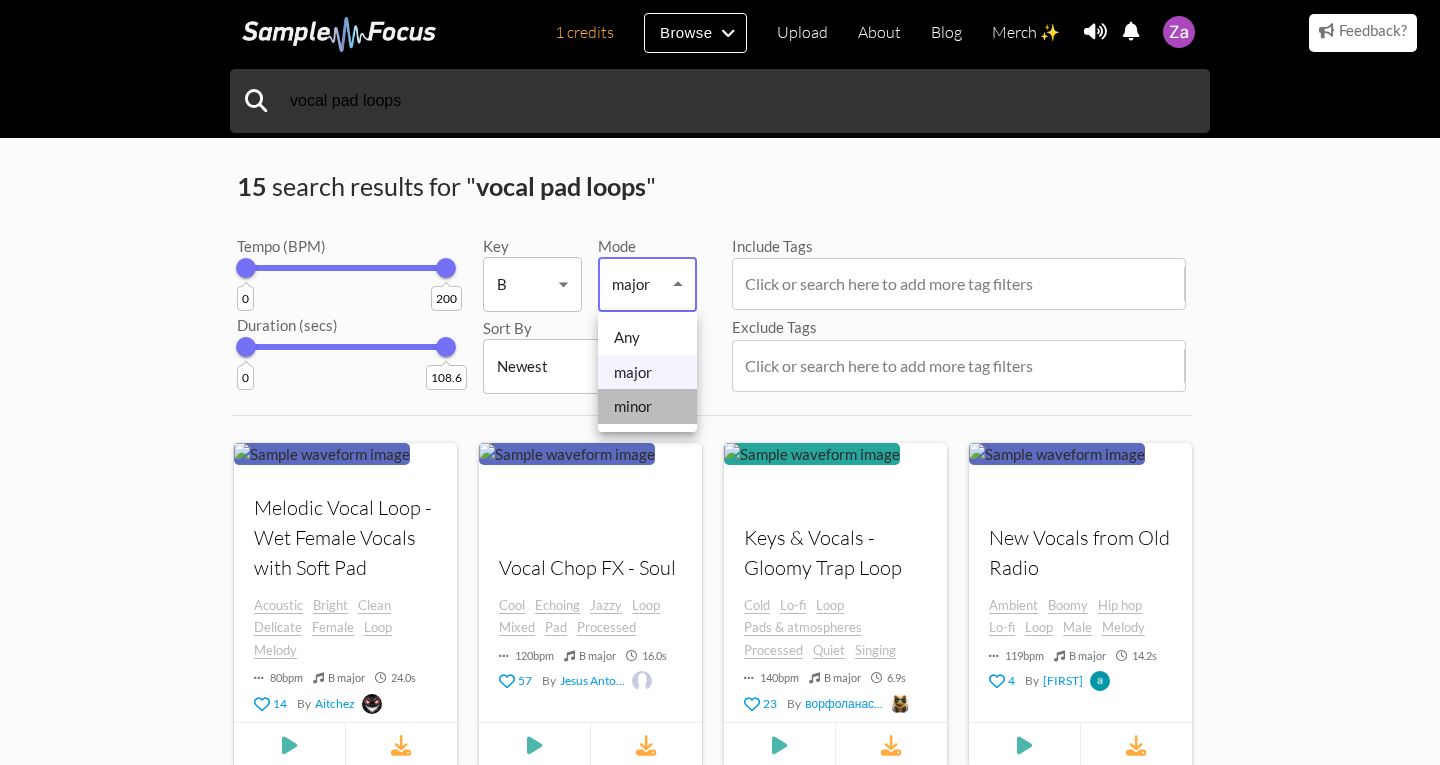 click on "minor" at bounding box center (647, 406) 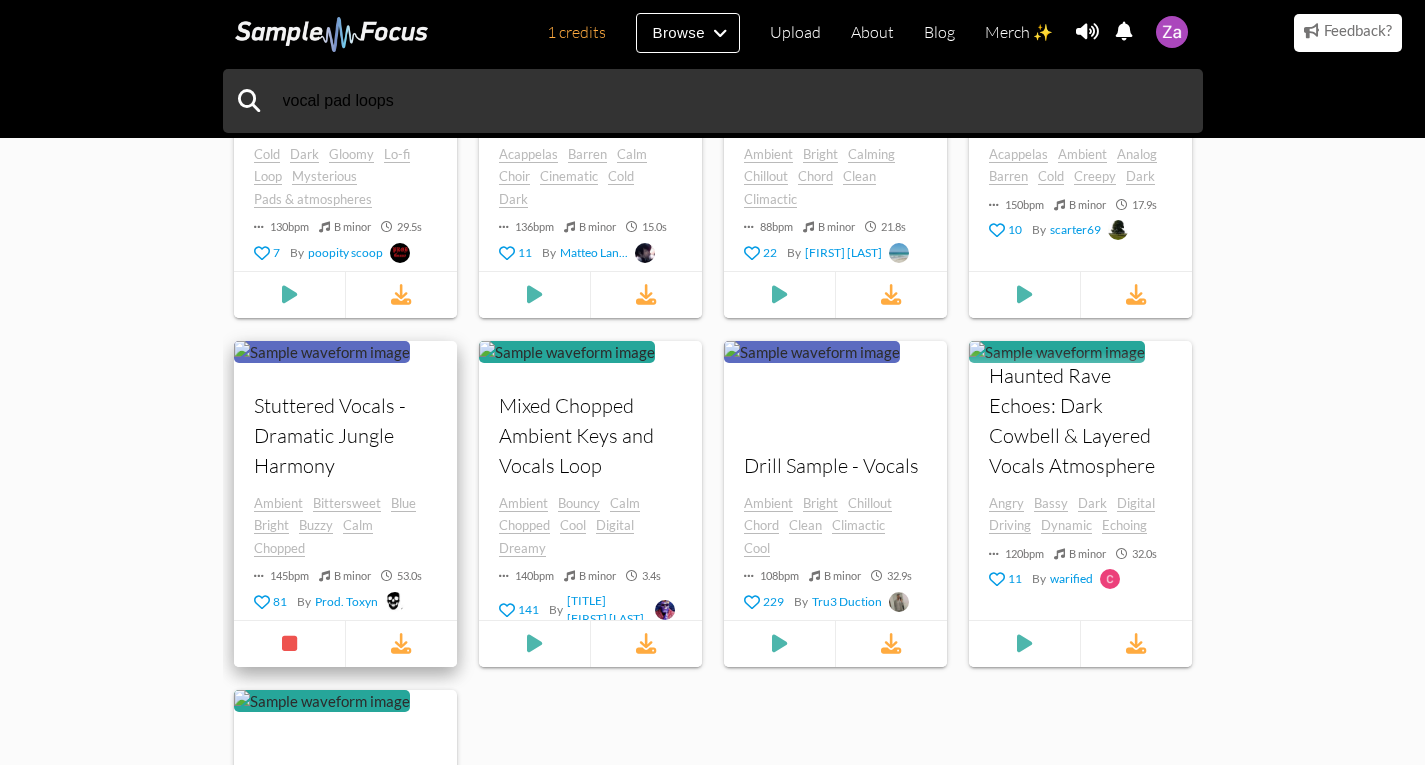 scroll, scrollTop: 1000, scrollLeft: 0, axis: vertical 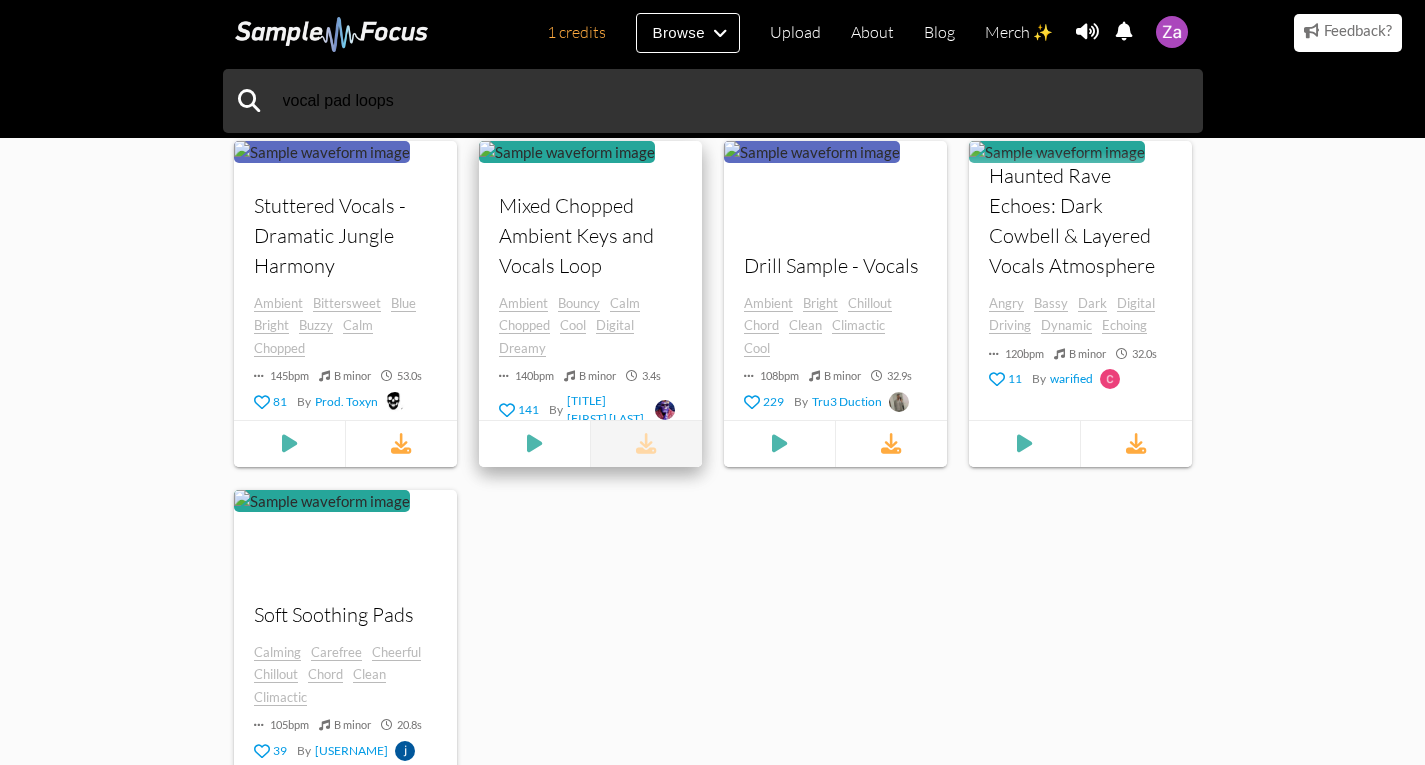 click at bounding box center [646, 443] 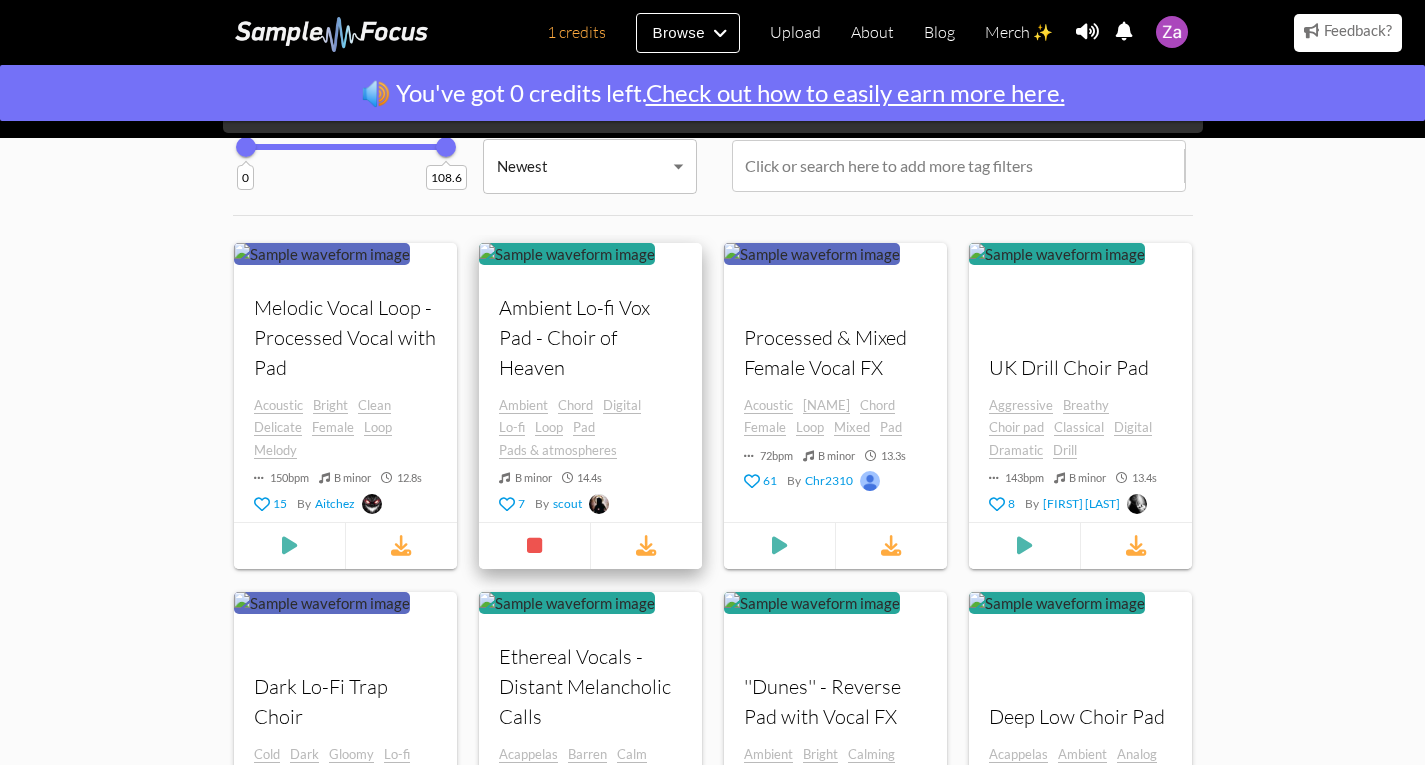 scroll, scrollTop: 0, scrollLeft: 0, axis: both 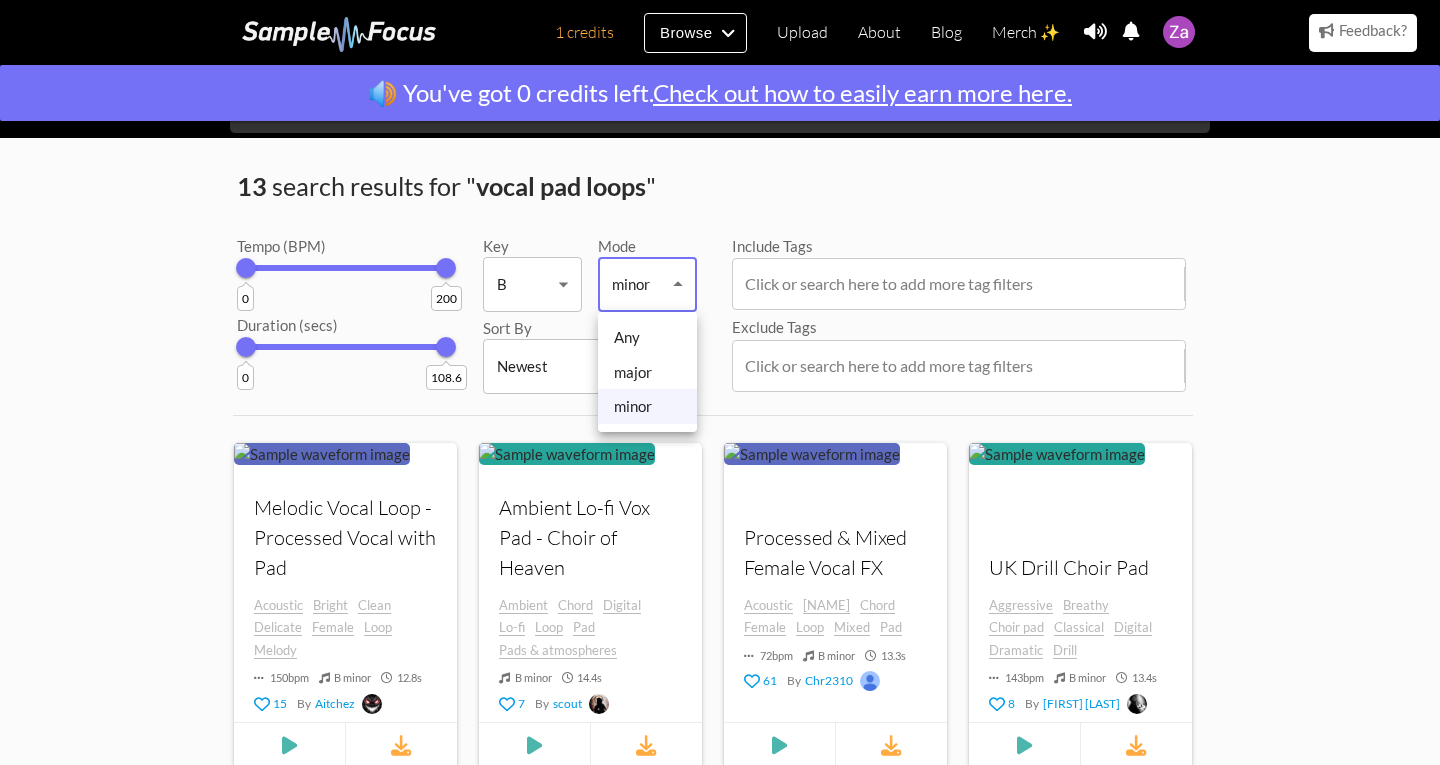 click on "1 credits
Browse
Upload
About
Blog
Merch ✨
Notifications Settings You have no notifications. View all notifications
Account
Subscription
Analytics
Notifications
Notification Settings
Log Out
1 credits
Categories
Tags
Collections
Upload
About
Blog
Merch ✨
Account
Subscription
Analytics
Log Out" at bounding box center (720, 1048) 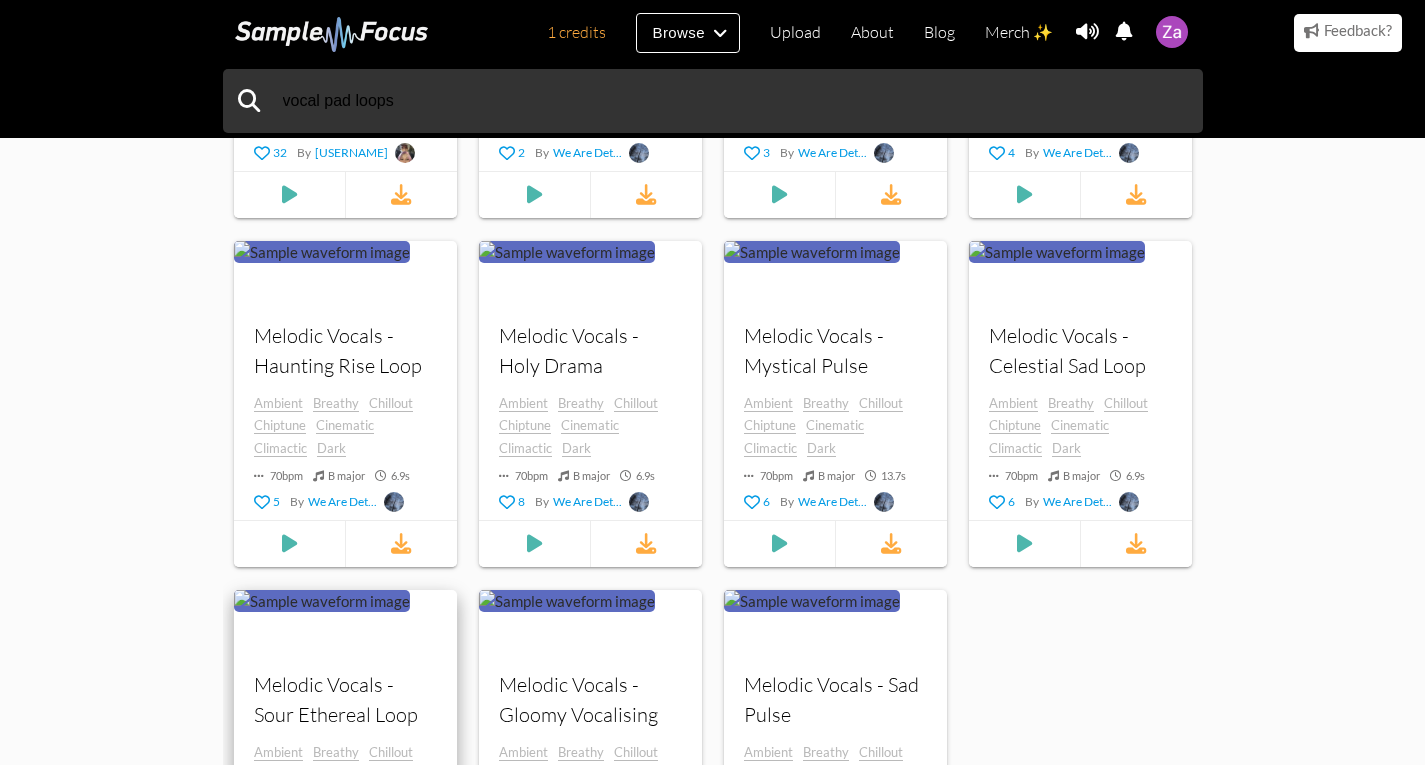 scroll, scrollTop: 1200, scrollLeft: 0, axis: vertical 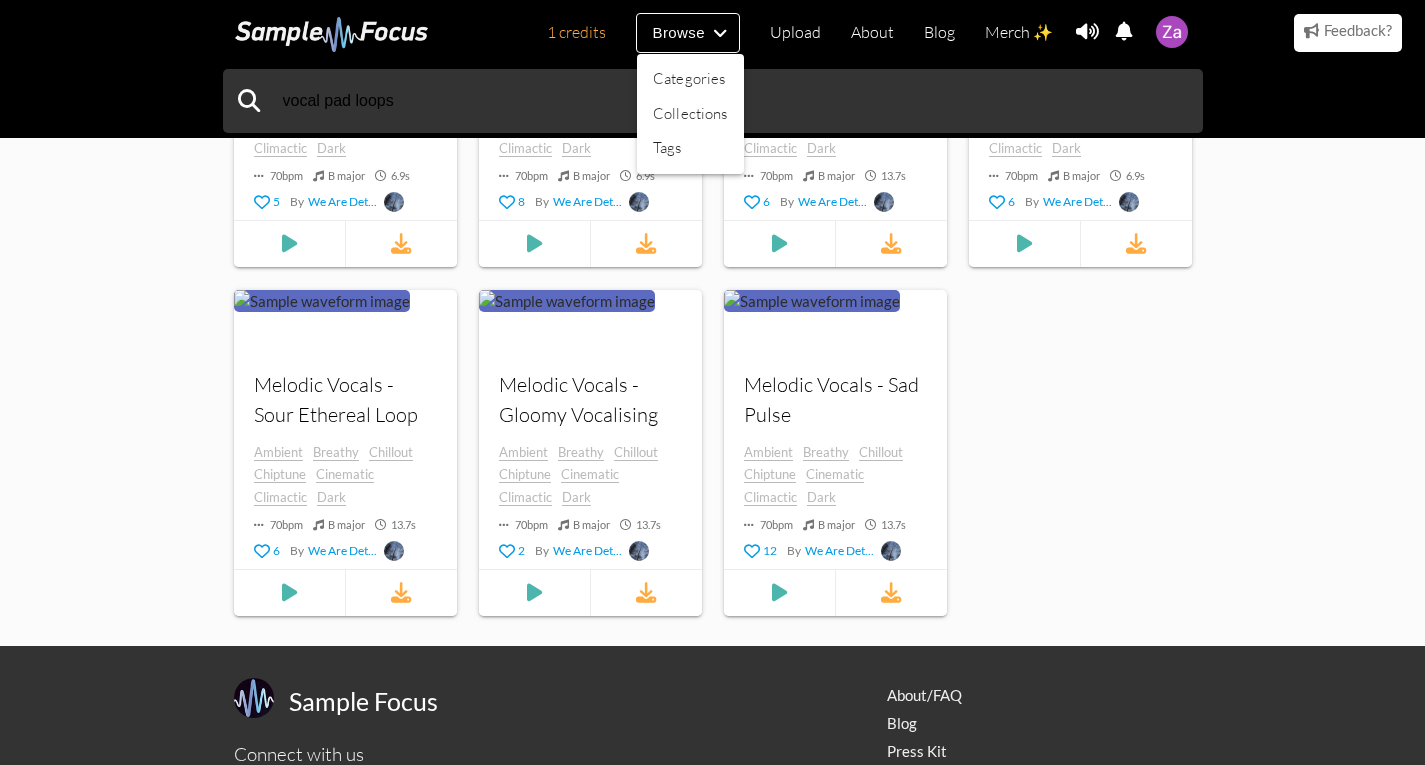 click at bounding box center [712, 382] 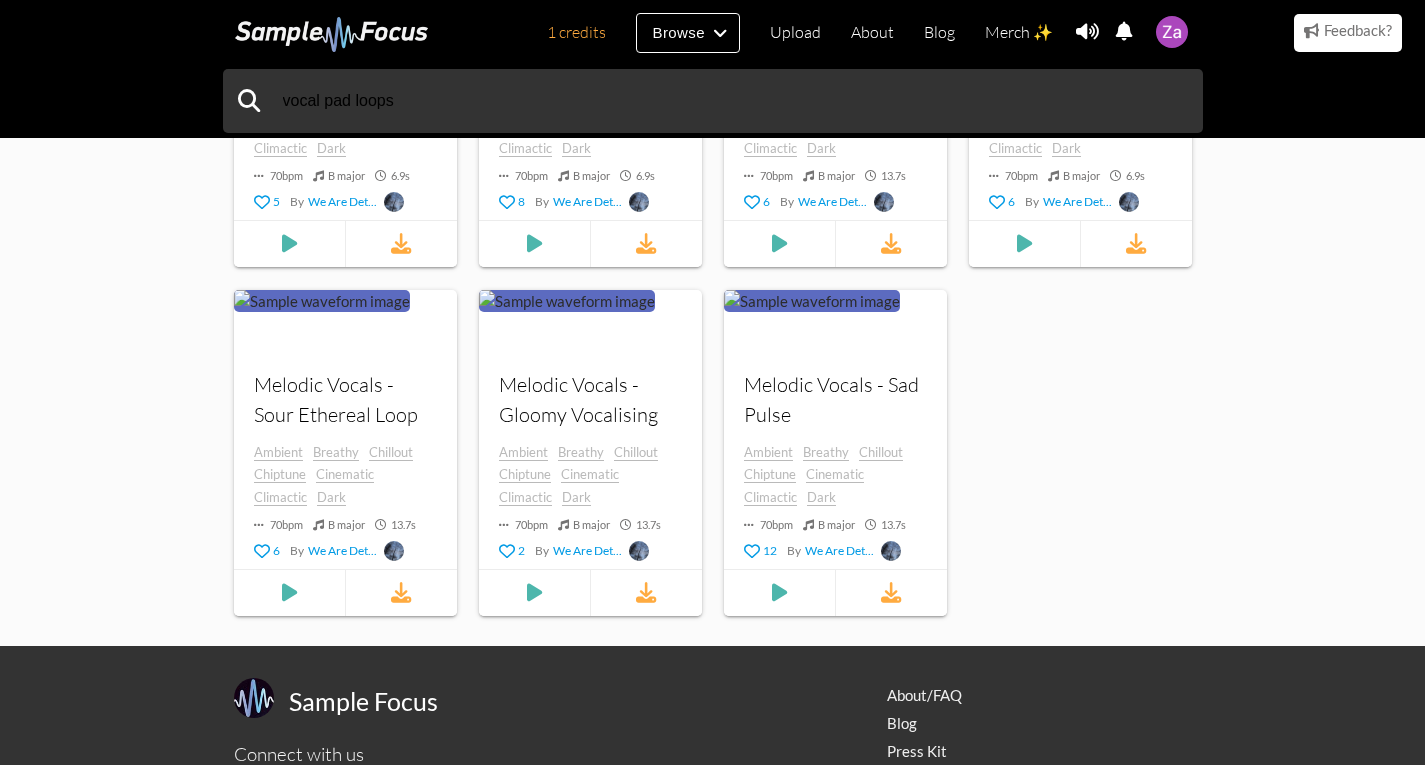 scroll, scrollTop: 0, scrollLeft: 0, axis: both 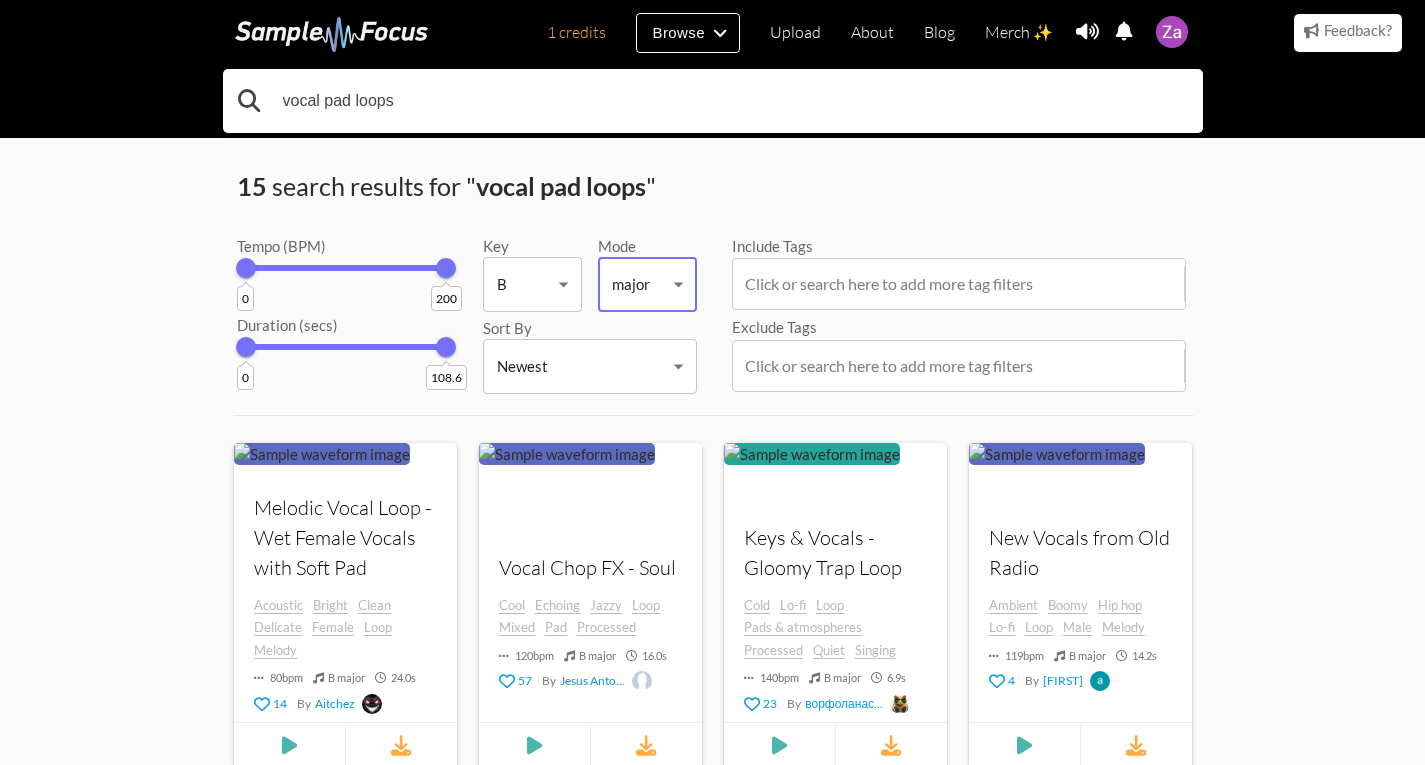 click on "vocal pad loops" at bounding box center (713, 101) 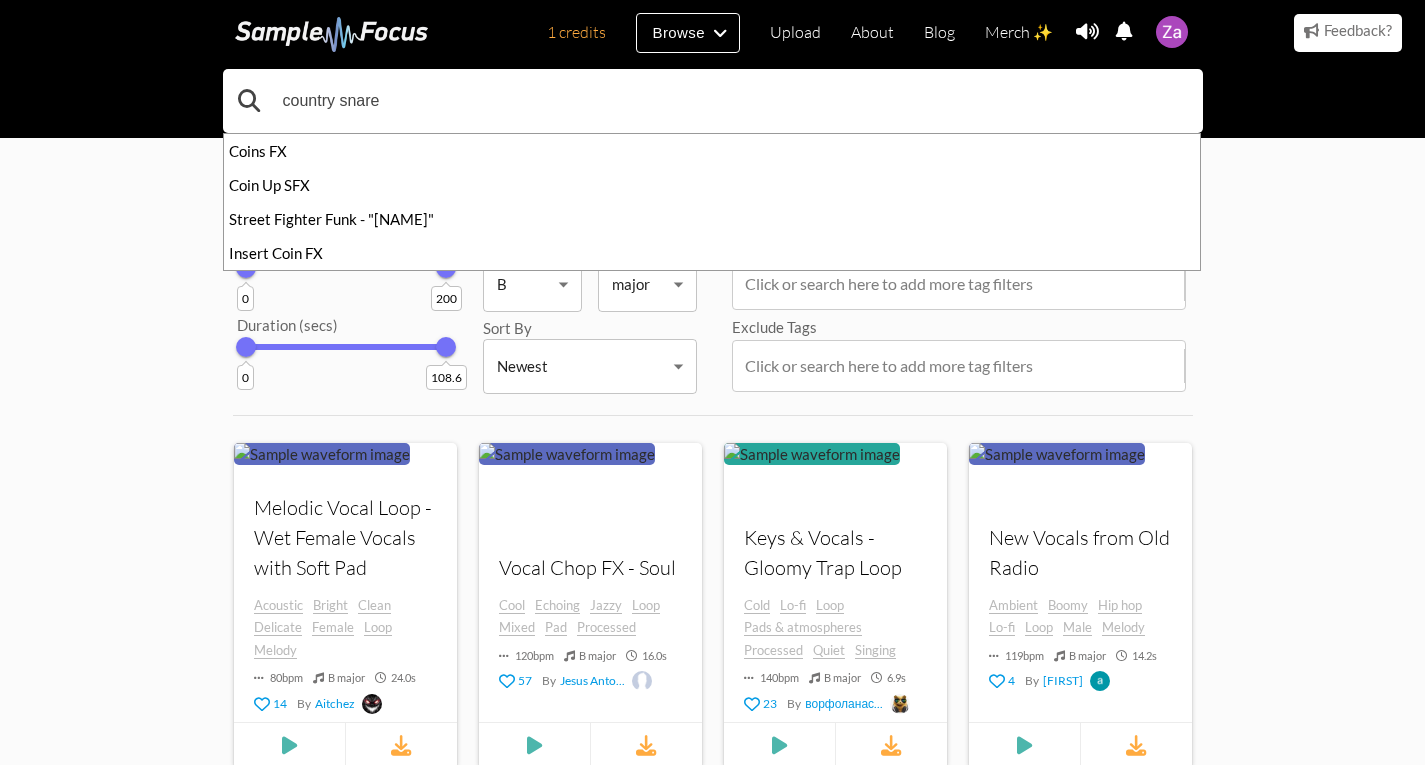 type on "country snare" 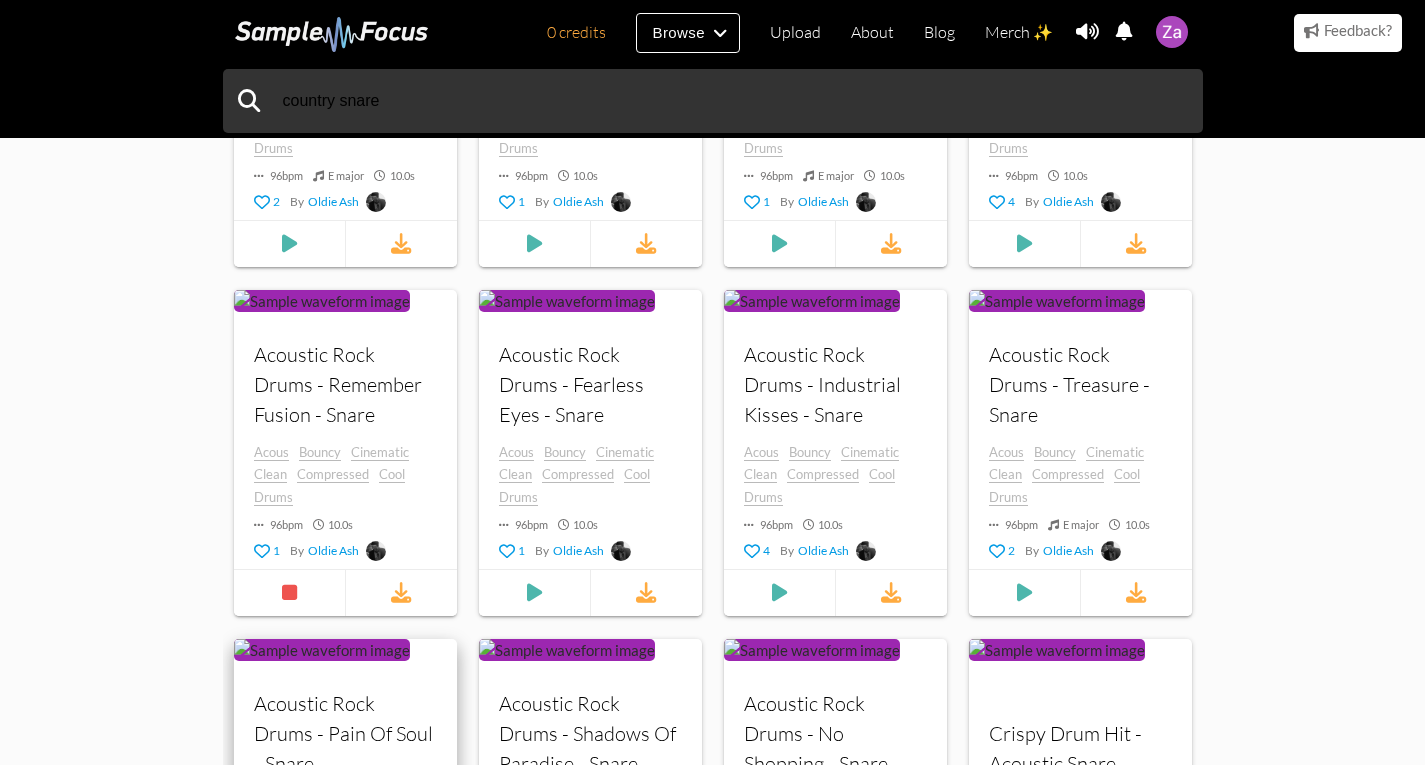 scroll, scrollTop: 1600, scrollLeft: 0, axis: vertical 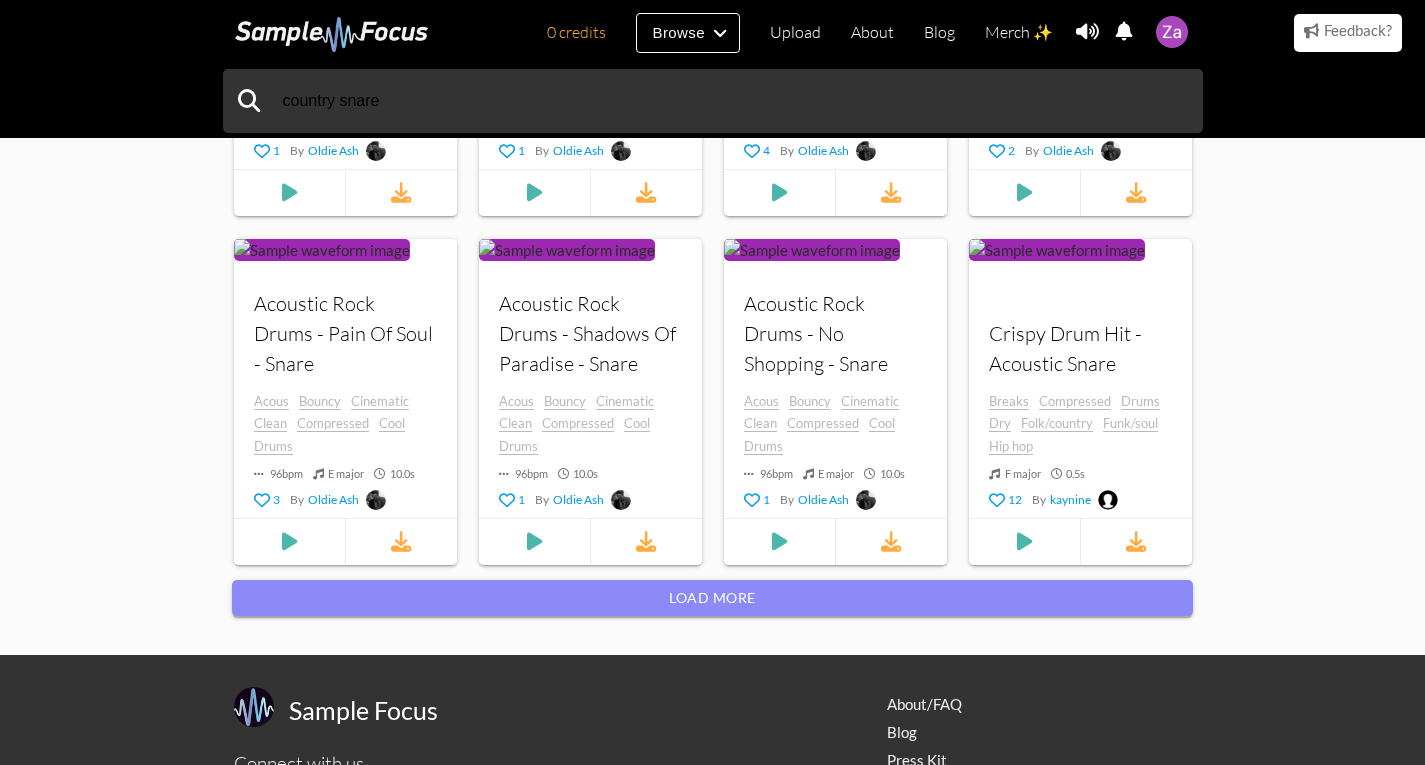 click on "Load more" at bounding box center (712, 598) 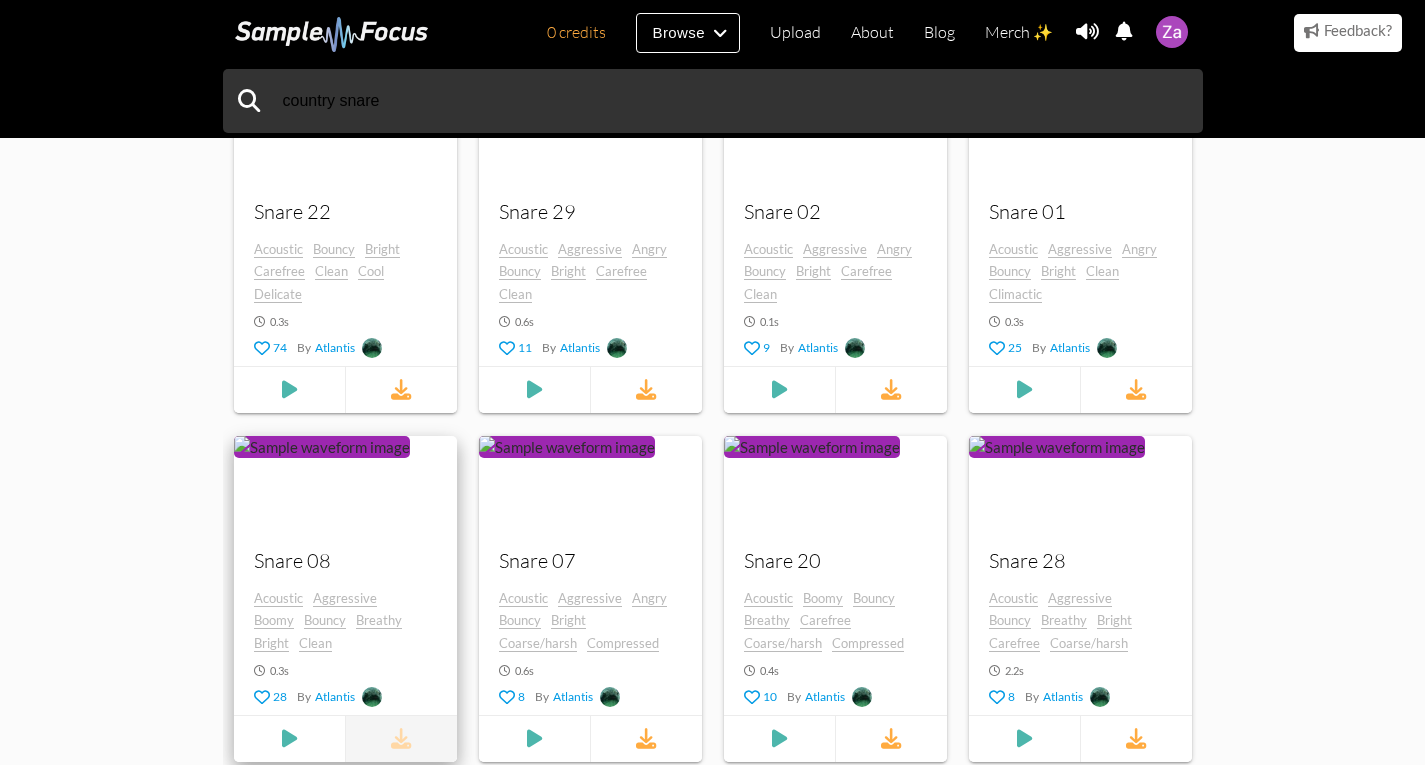 scroll, scrollTop: 6240, scrollLeft: 0, axis: vertical 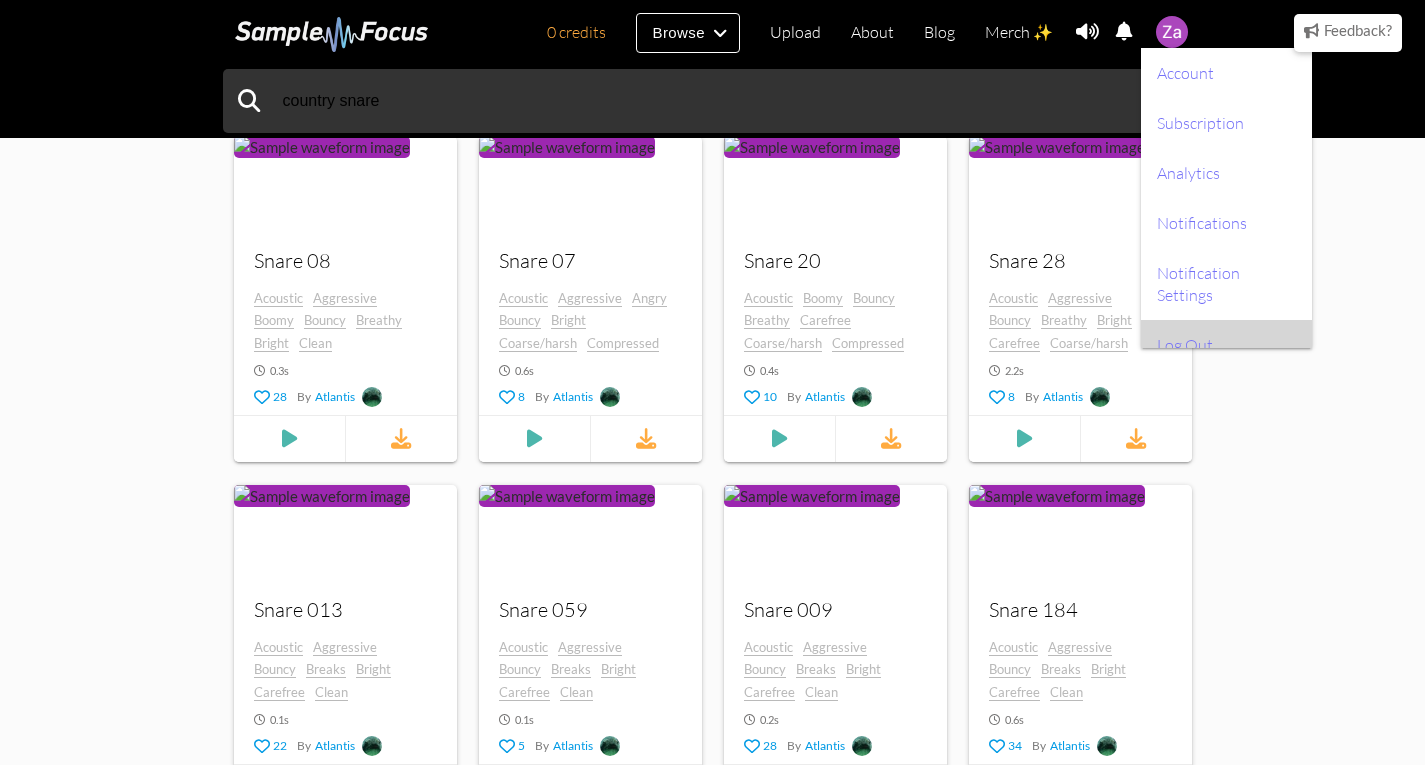click on "Log Out" at bounding box center [1226, 345] 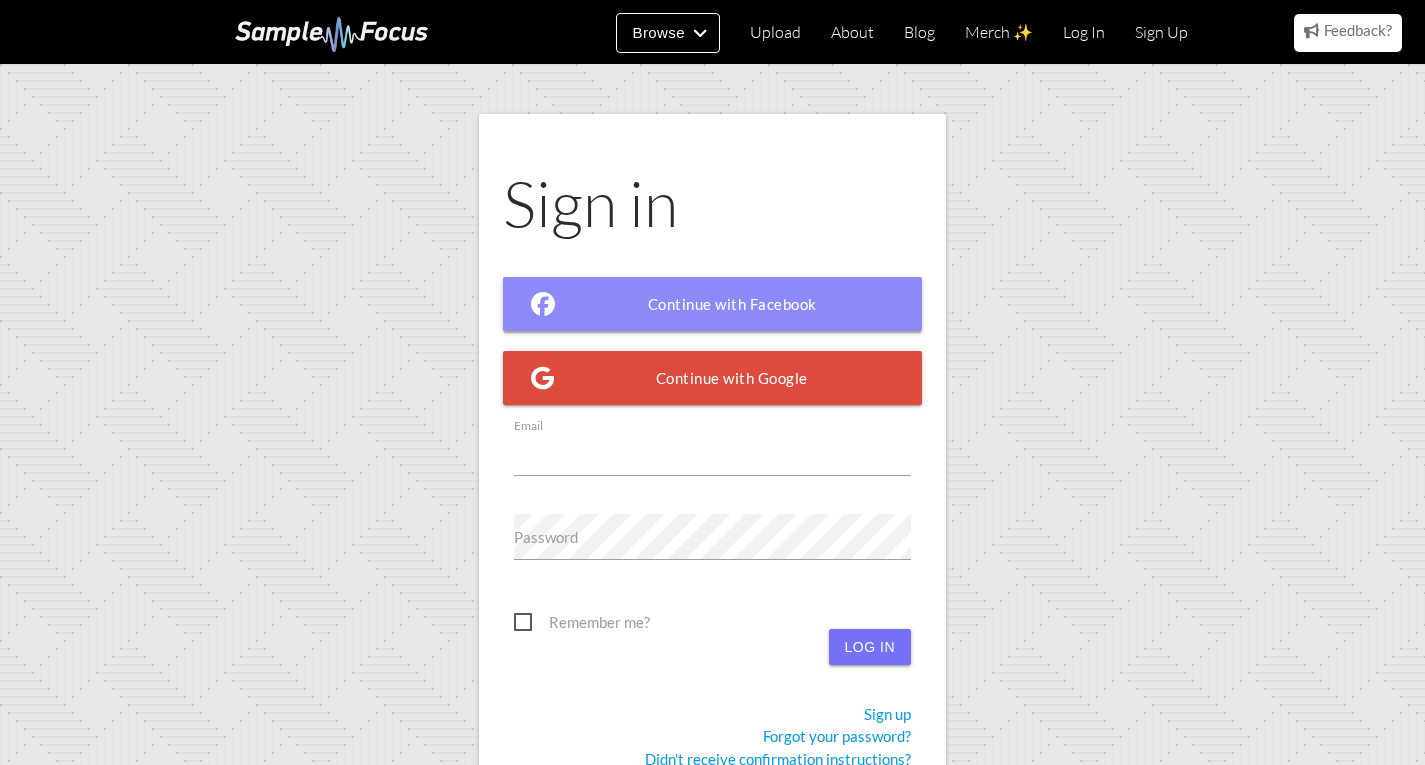 scroll, scrollTop: 0, scrollLeft: 0, axis: both 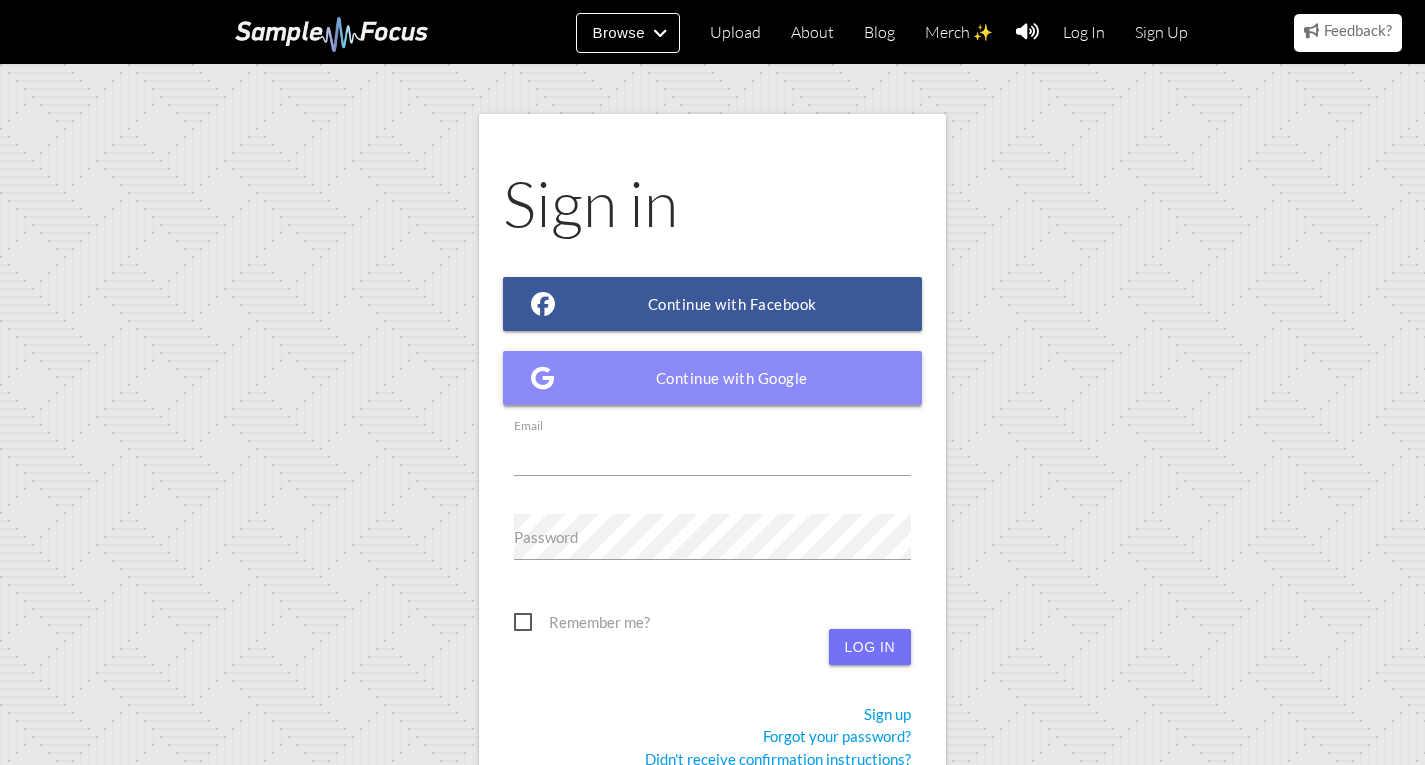 click on "Continue with Google" at bounding box center [713, 378] 